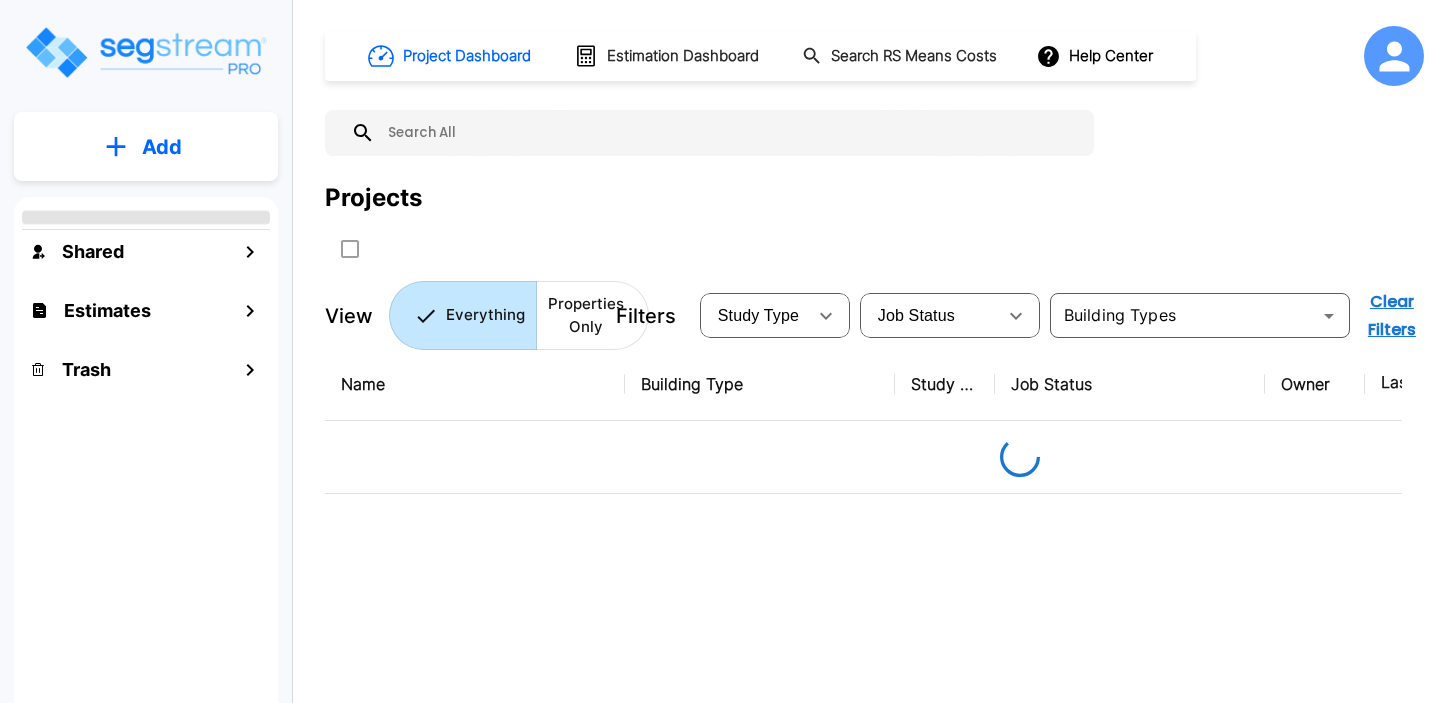 scroll, scrollTop: 0, scrollLeft: 0, axis: both 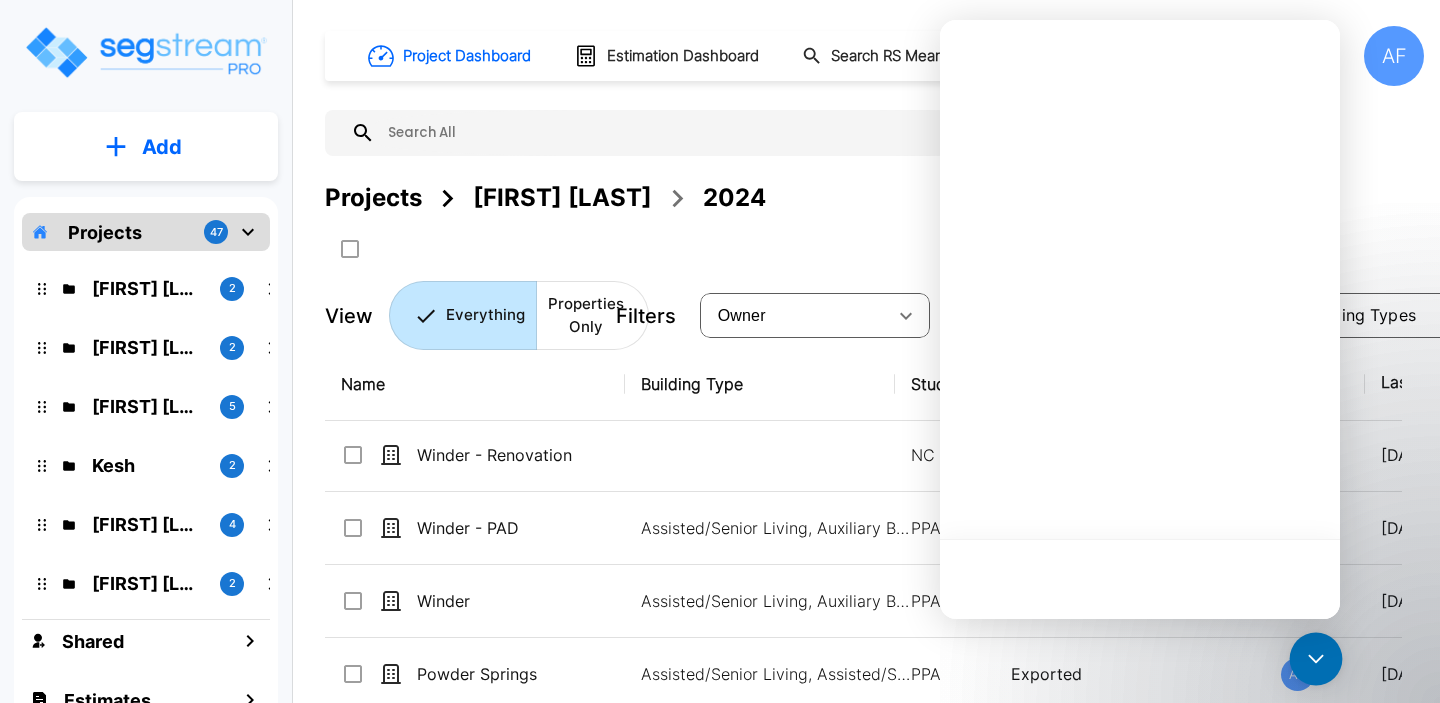 click 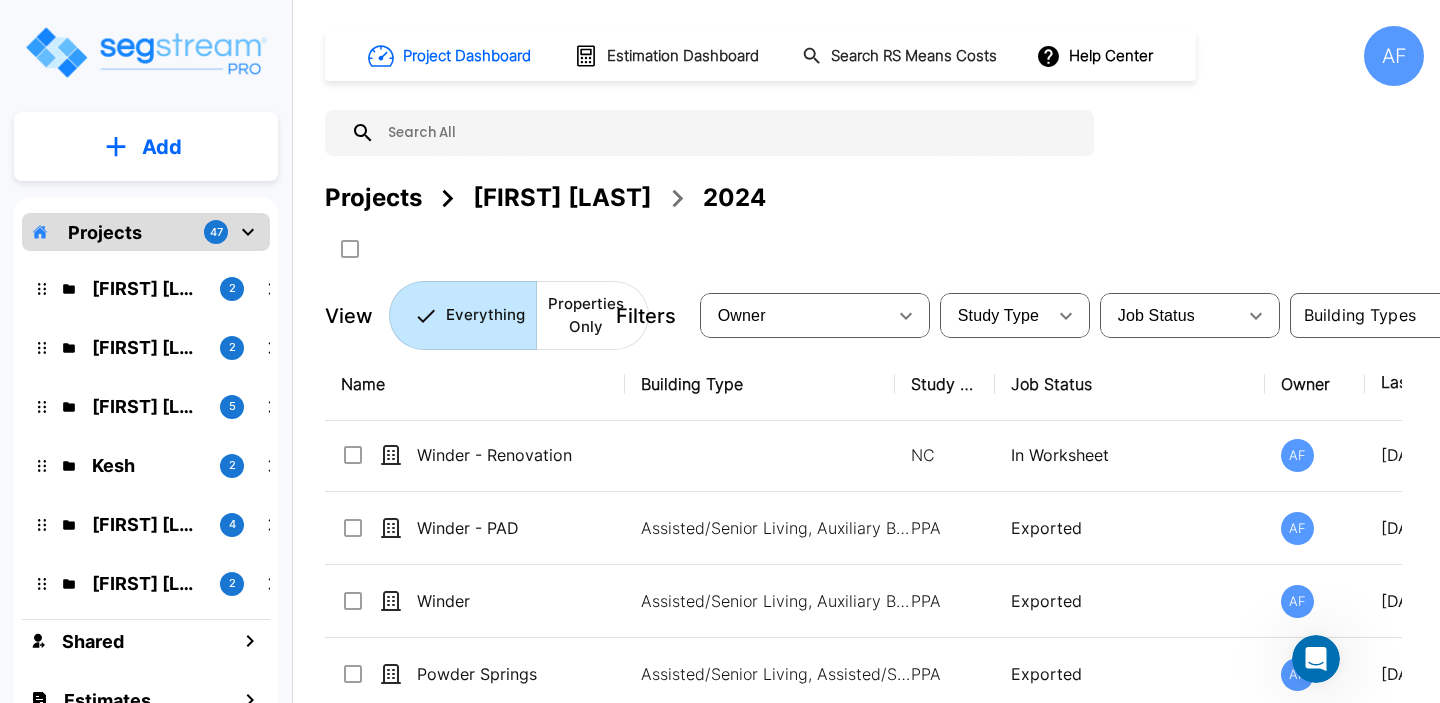 scroll, scrollTop: 0, scrollLeft: 0, axis: both 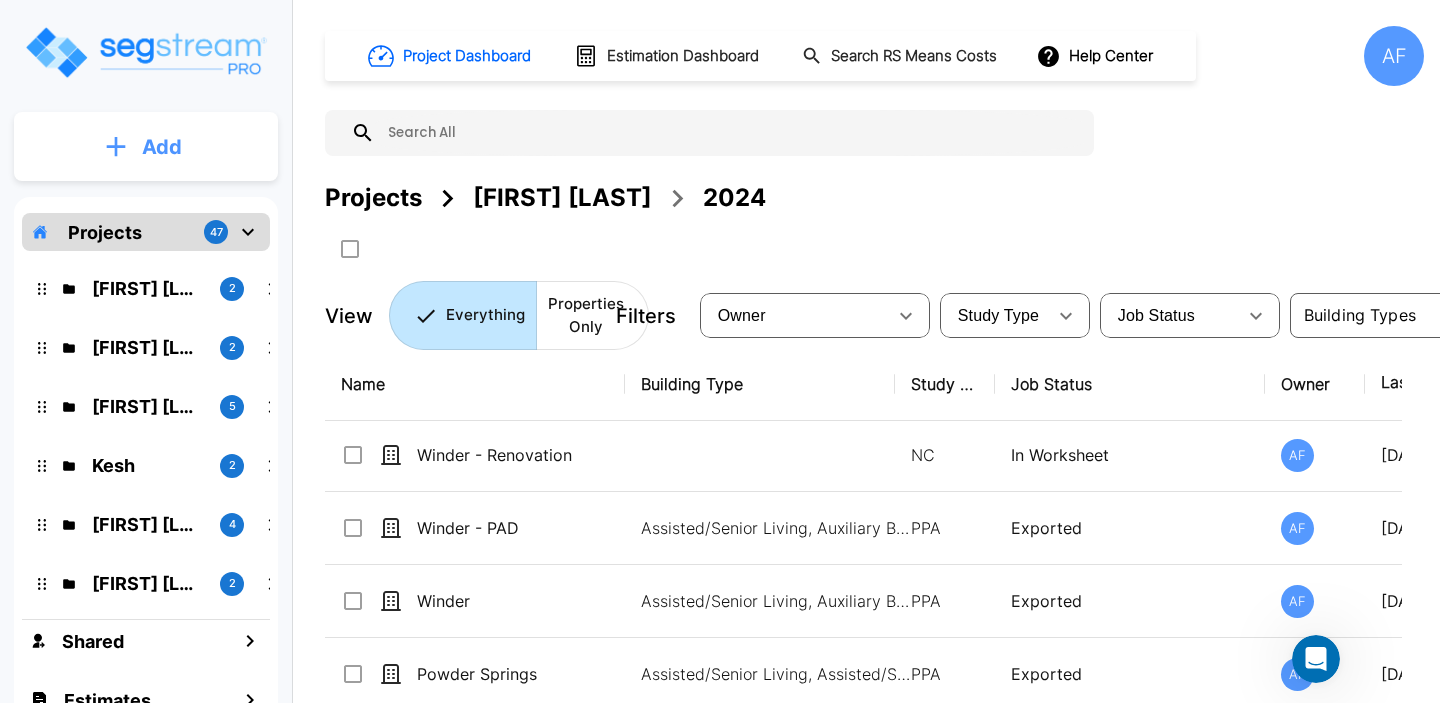 click on "Add" at bounding box center [146, 147] 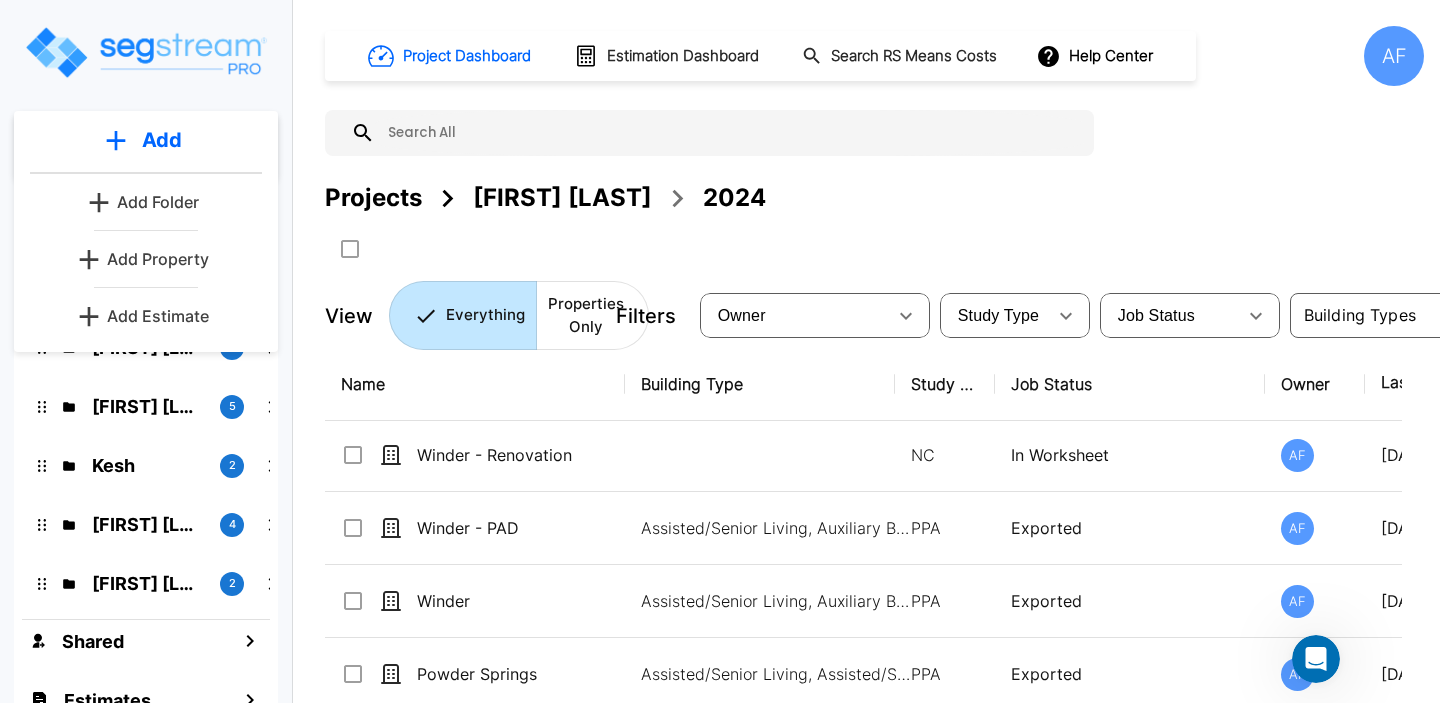 scroll, scrollTop: 4527, scrollLeft: 0, axis: vertical 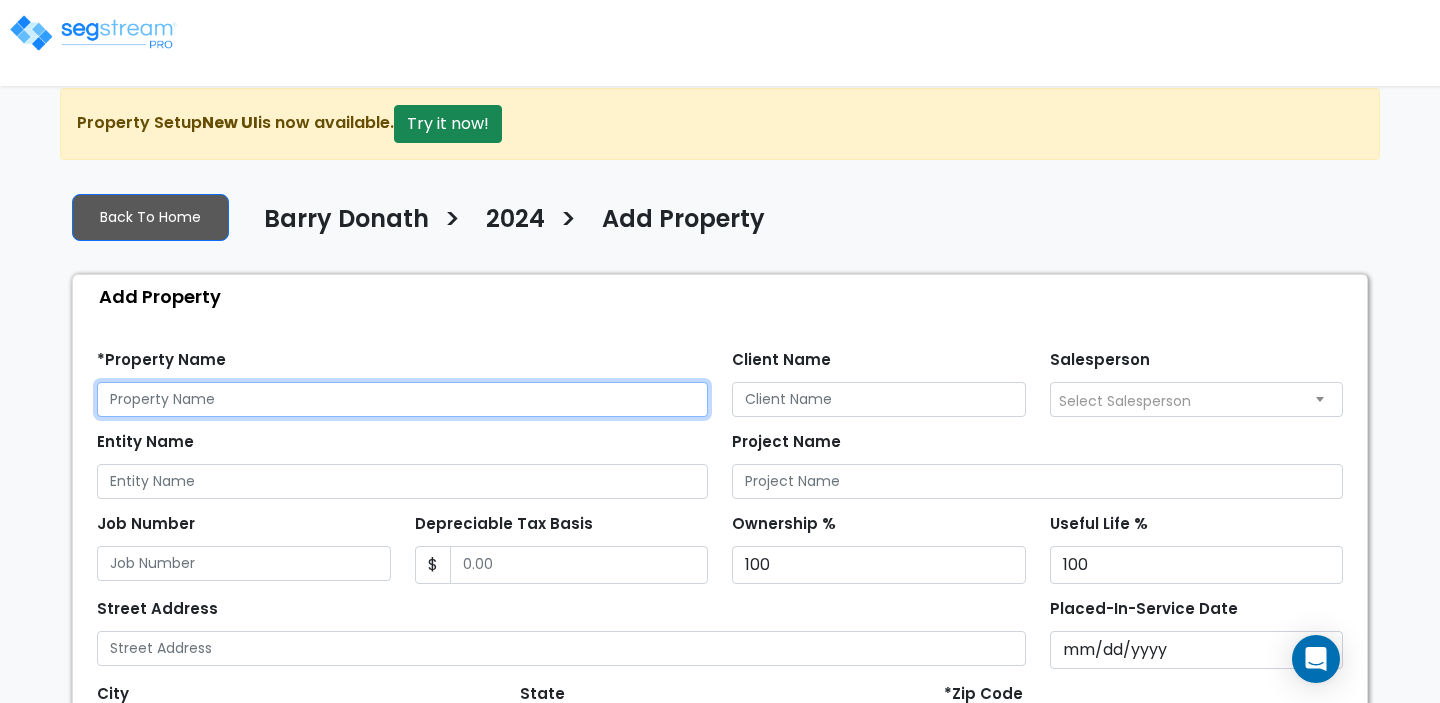 click at bounding box center (402, 399) 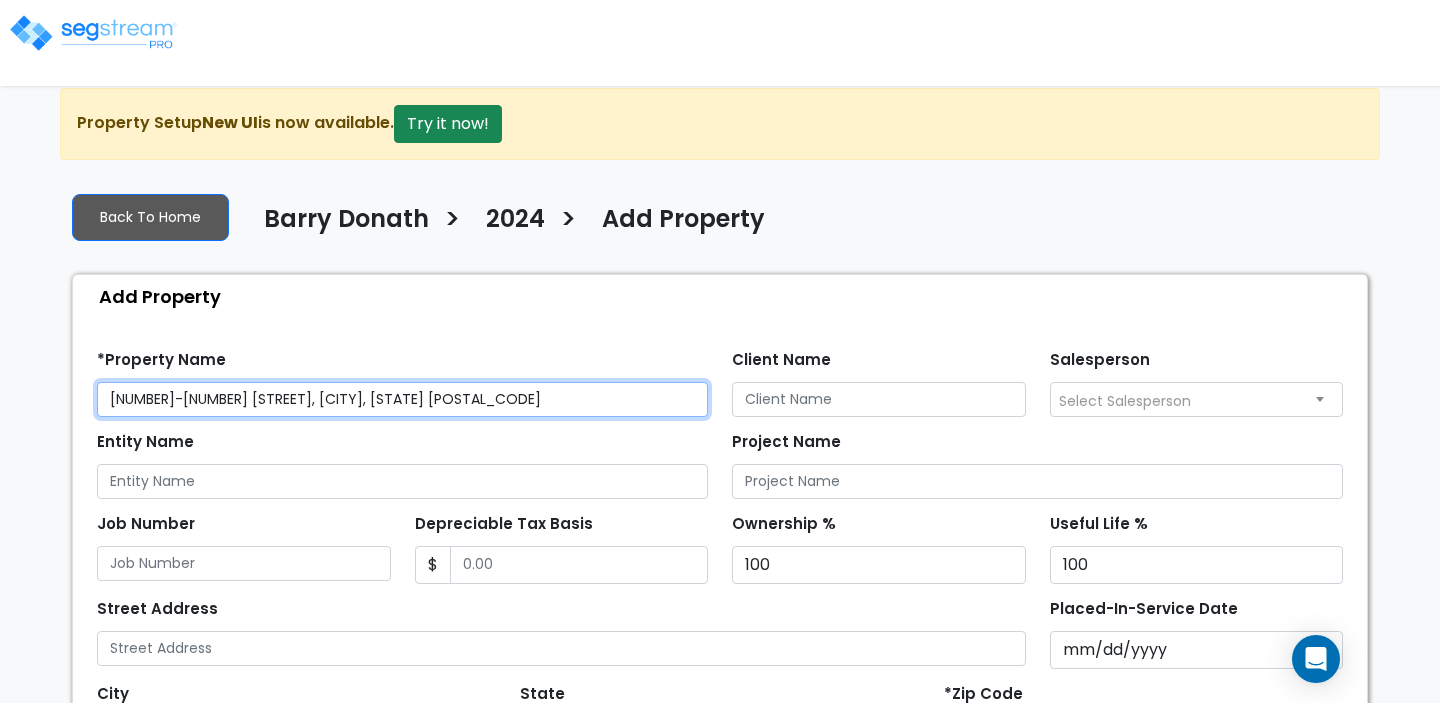 click on "[NUMBER]-[NUMBER] [STREET], [CITY], [STATE] [POSTAL_CODE]" at bounding box center (402, 399) 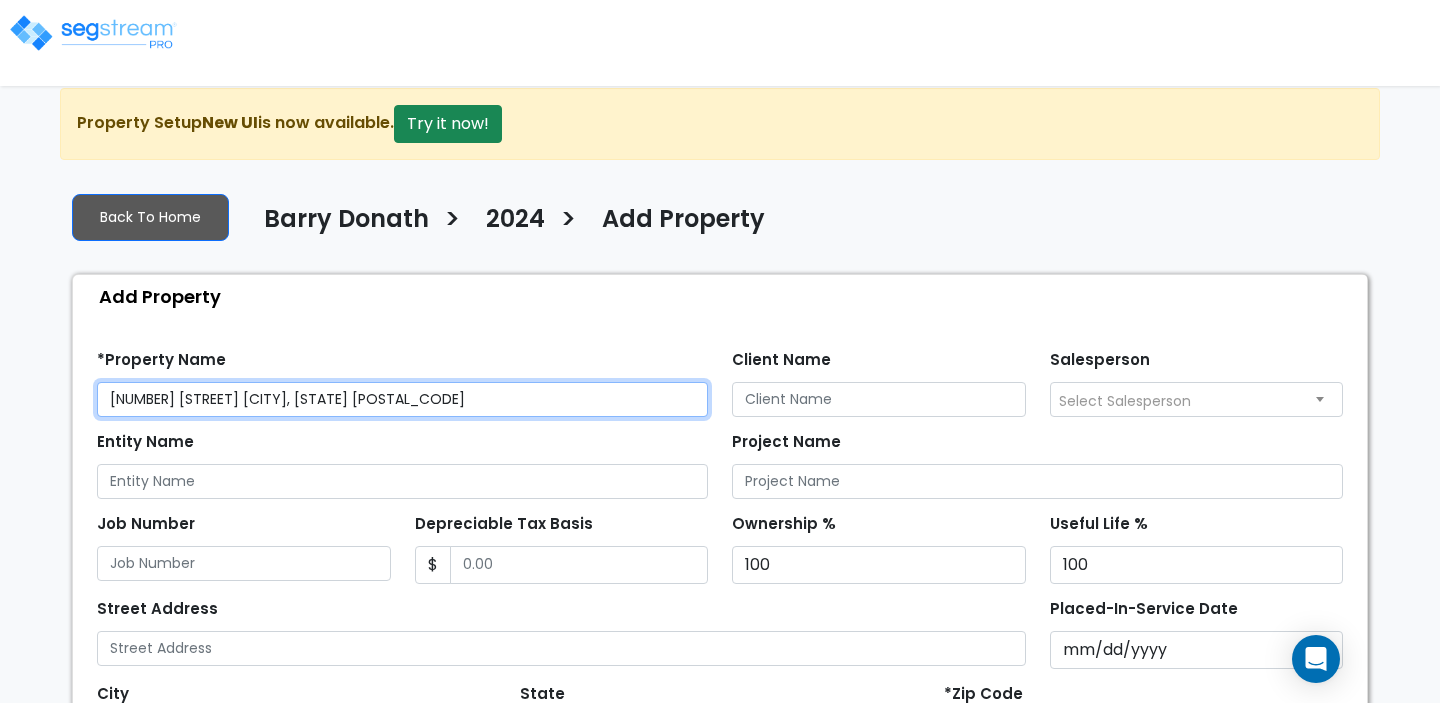click on "[NUMBER] [STREET] [CITY], [STATE] [POSTAL_CODE]" at bounding box center (402, 399) 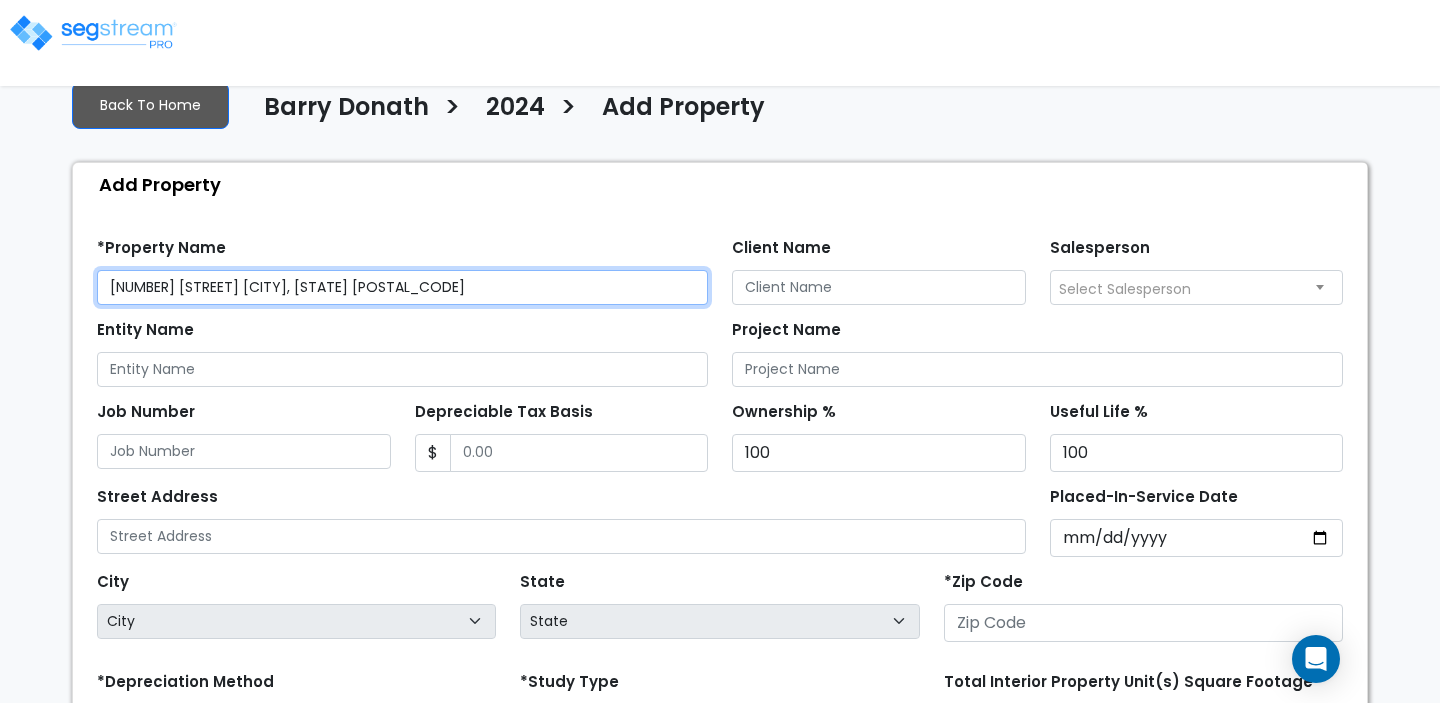 scroll, scrollTop: 151, scrollLeft: 0, axis: vertical 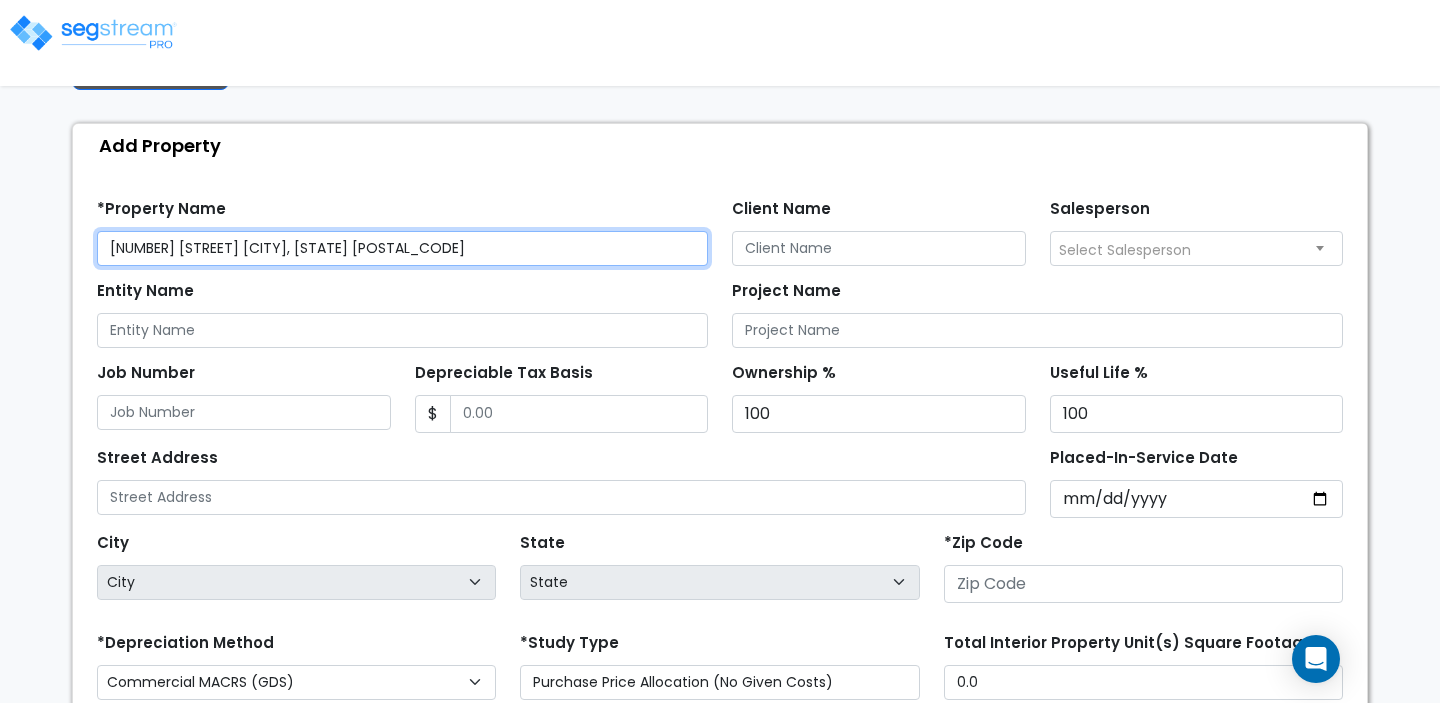 type on "[NUMBER] [STREET] [CITY], [STATE] [POSTAL_CODE]" 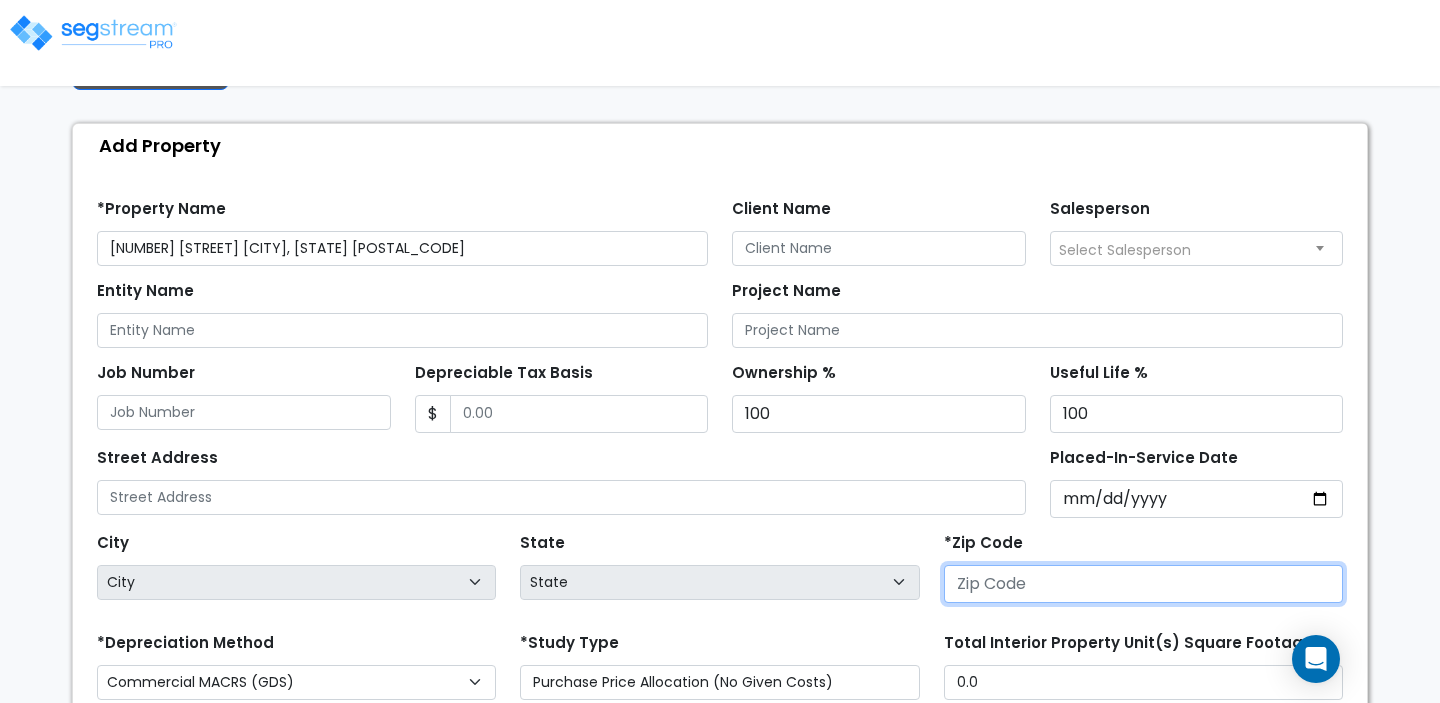 click at bounding box center (1143, 584) 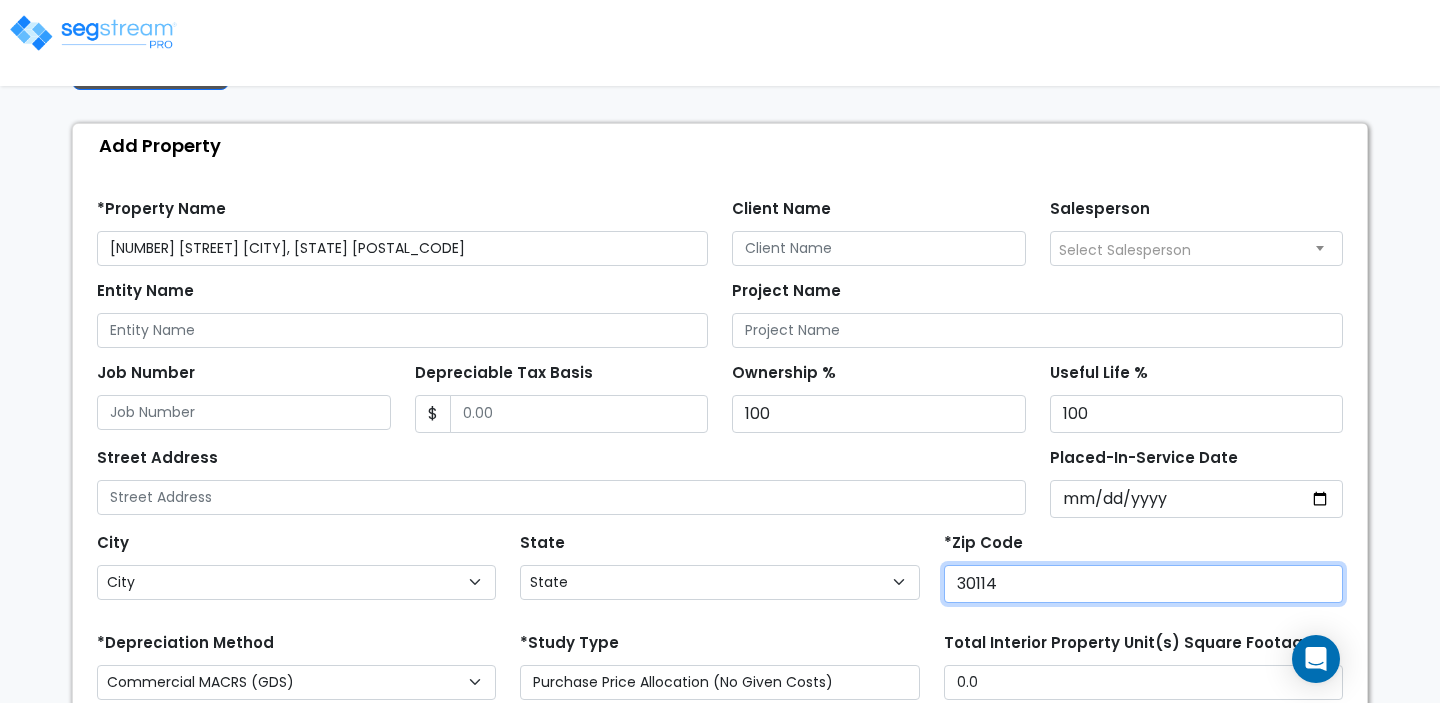 select on "GA" 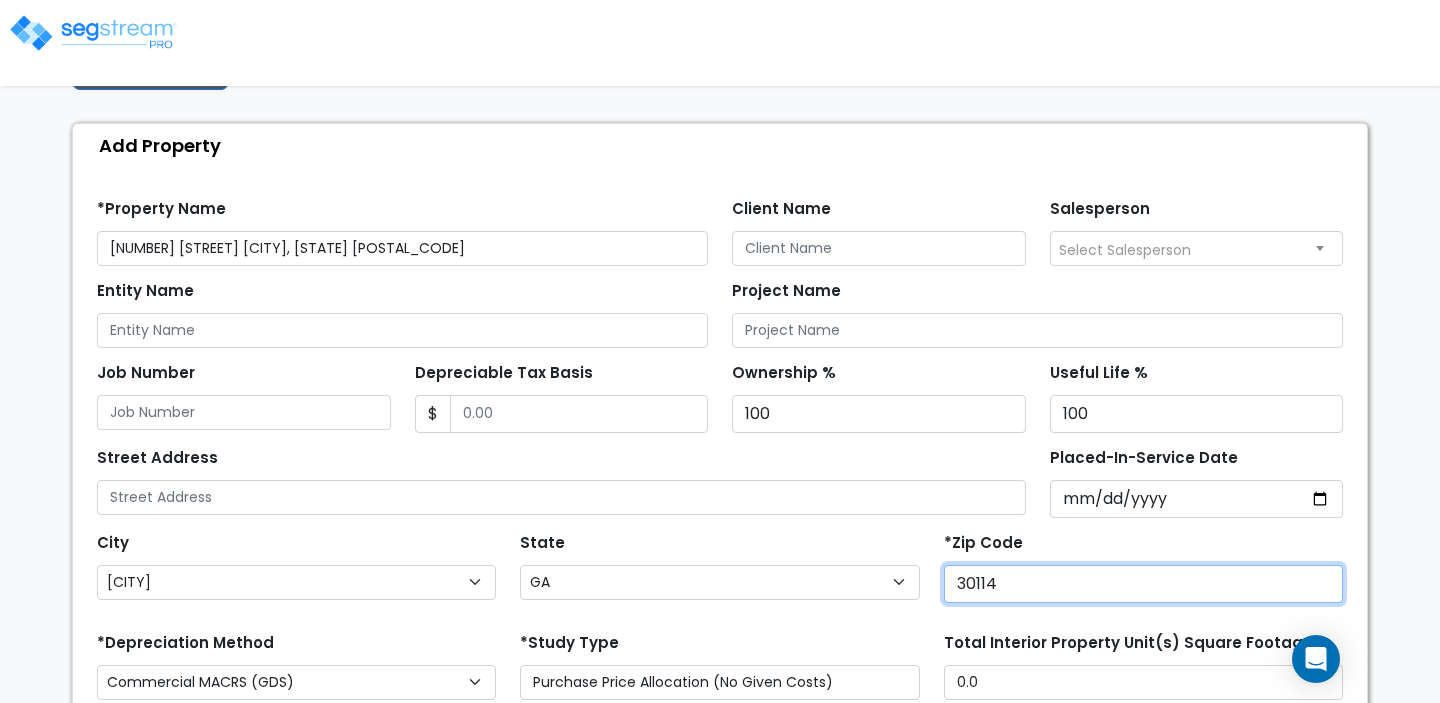 type on "30114" 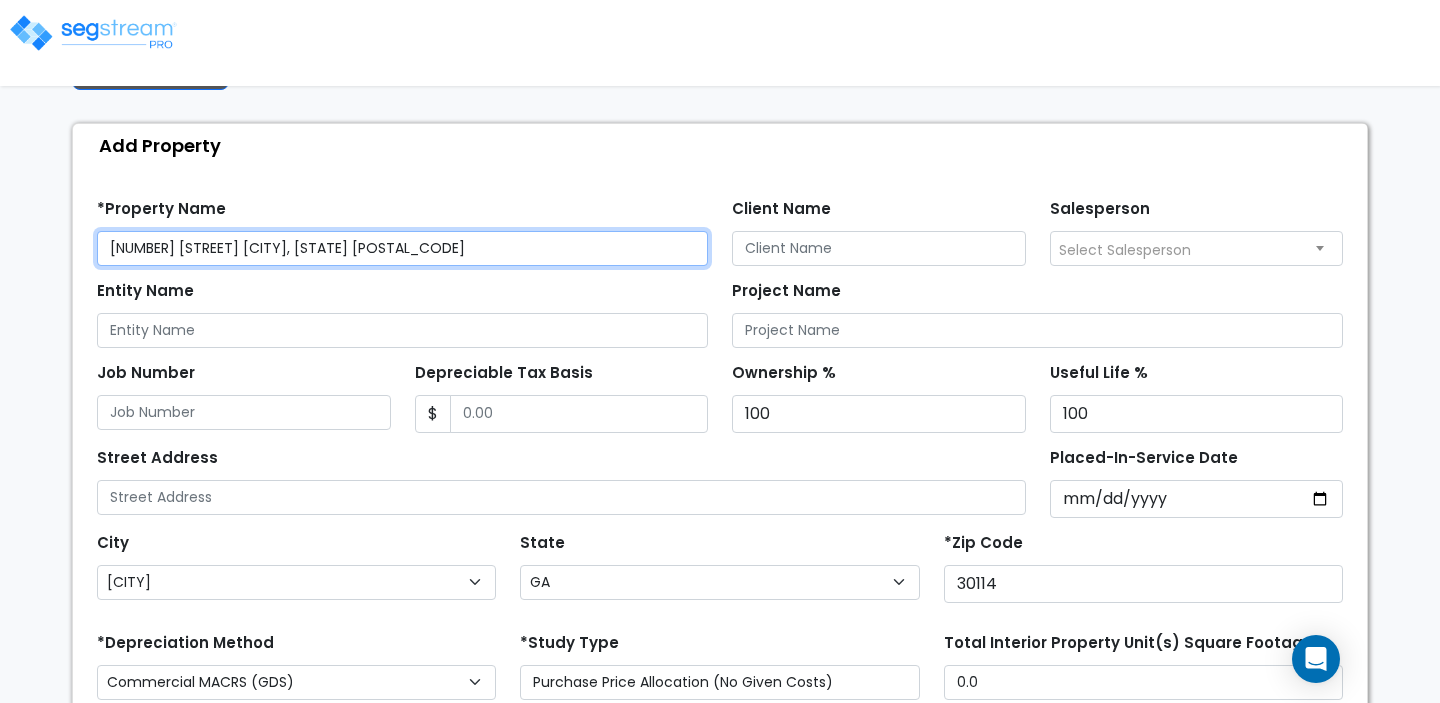 drag, startPoint x: 238, startPoint y: 247, endPoint x: 481, endPoint y: 245, distance: 243.00822 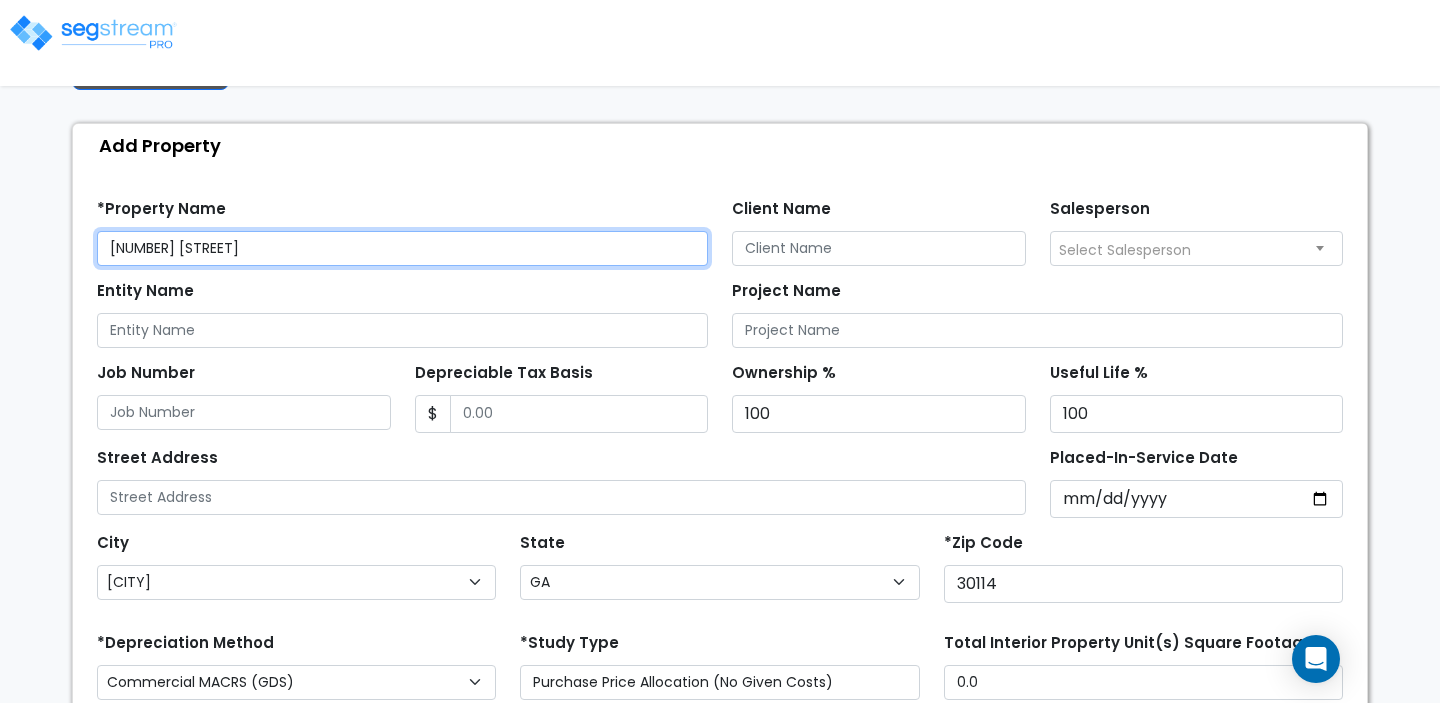 type on "[NUMBER] [STREET]" 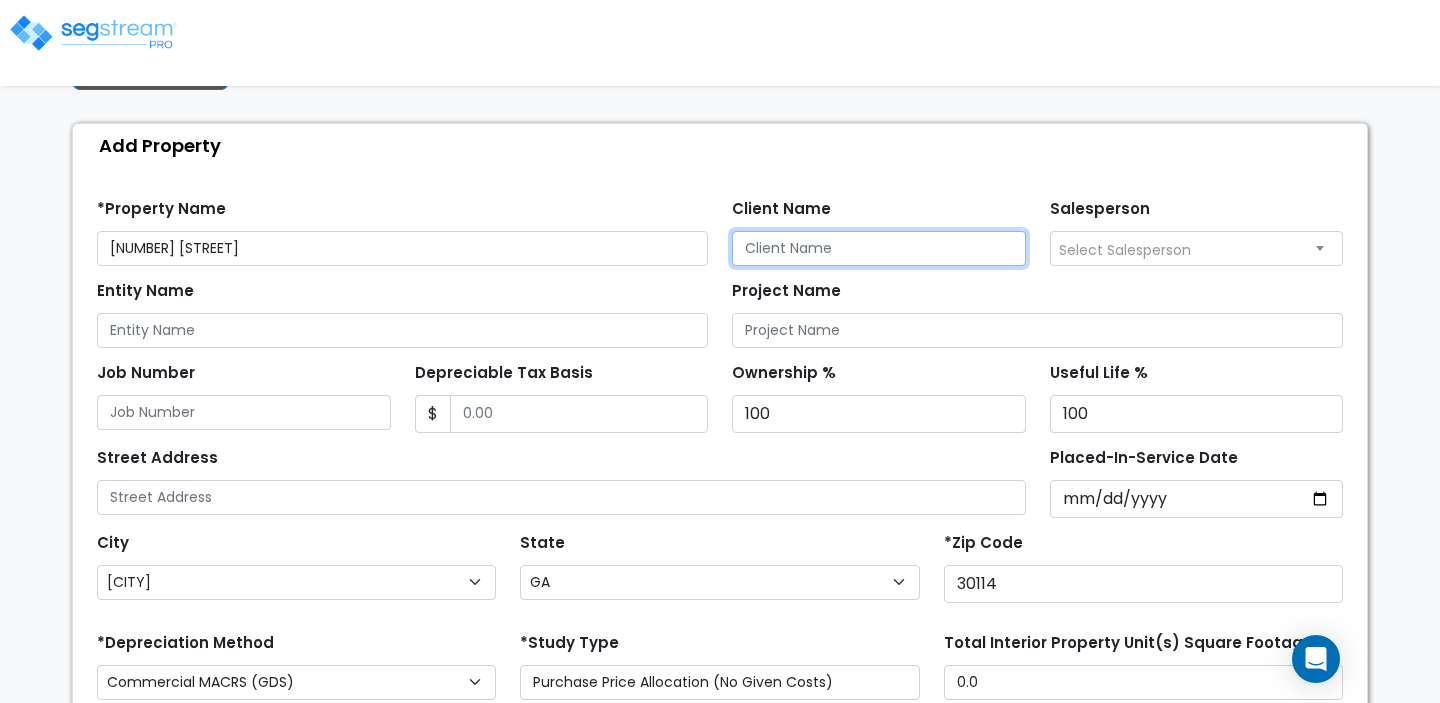 click on "Client Name" at bounding box center [879, 248] 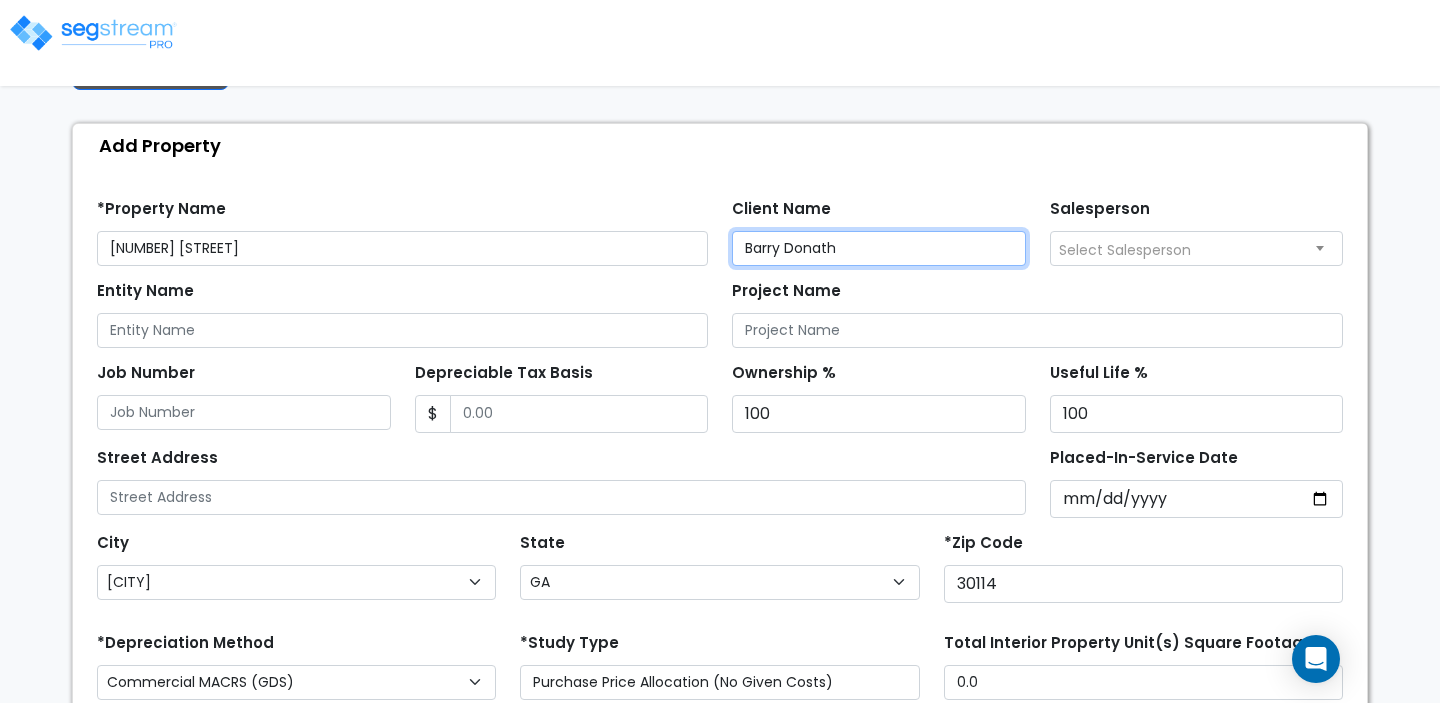 type on "Barry Donath" 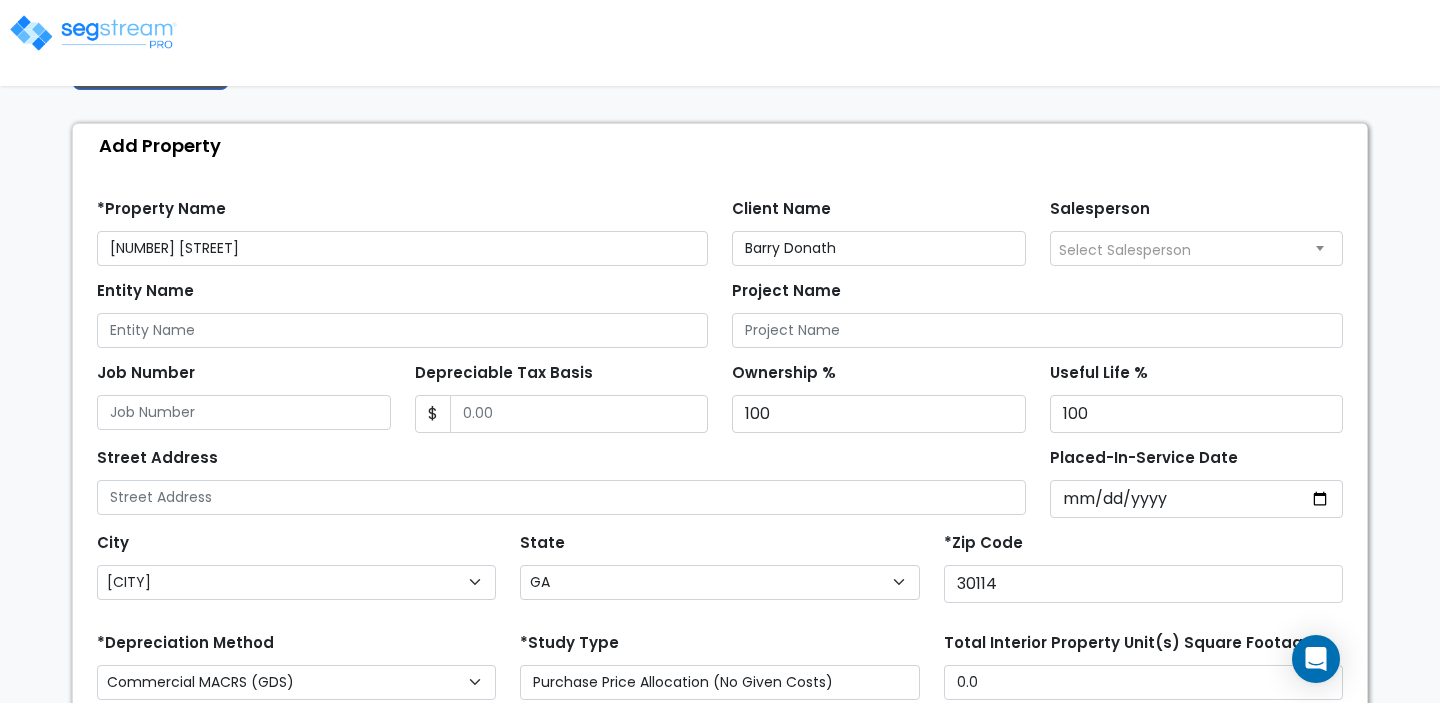 click on "Add Property" at bounding box center [725, 145] 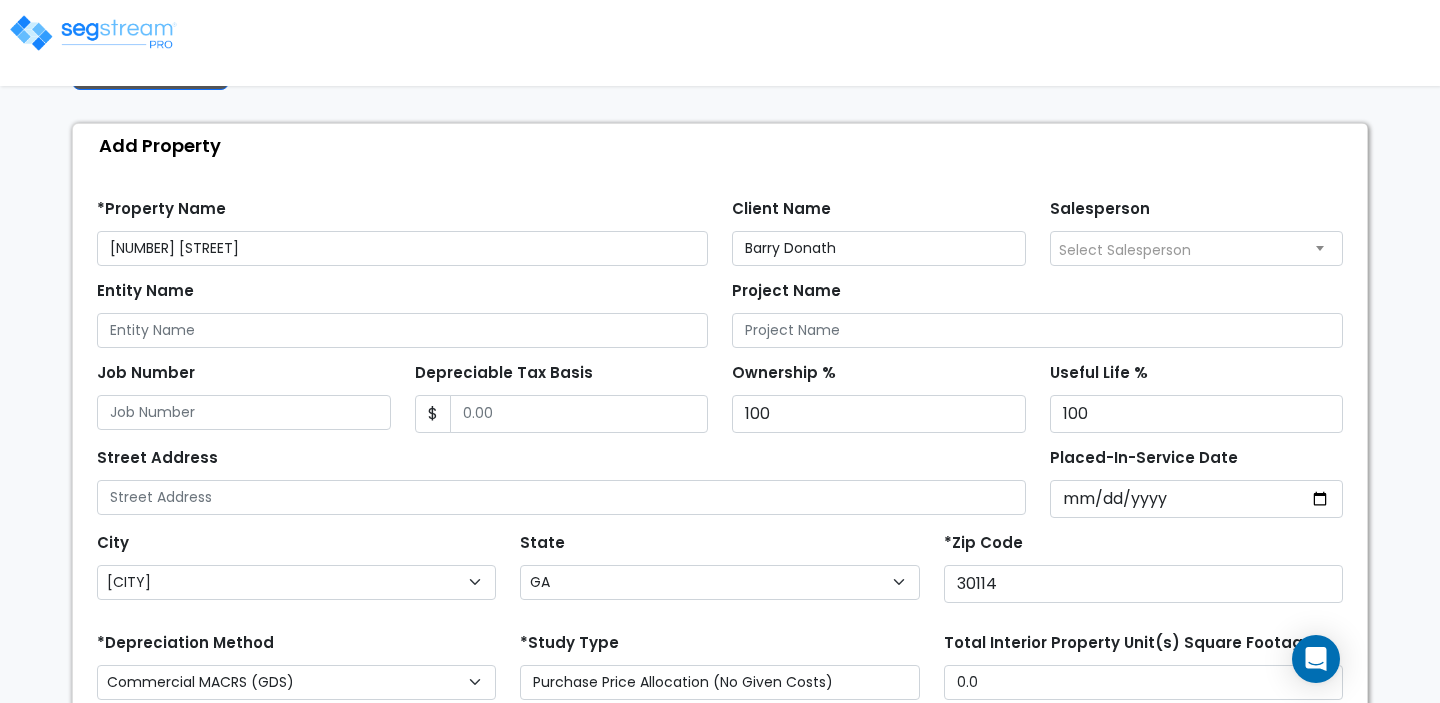 scroll, scrollTop: 251, scrollLeft: 0, axis: vertical 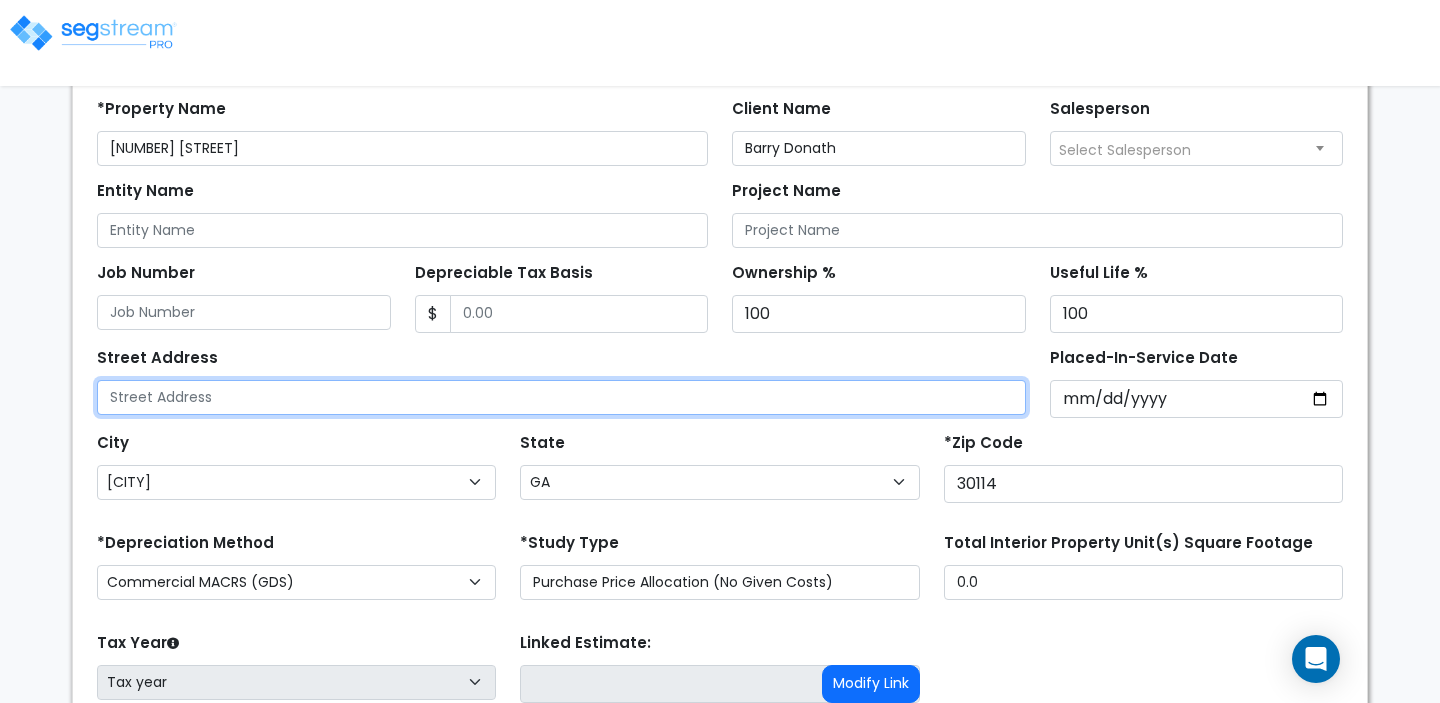 click at bounding box center (561, 397) 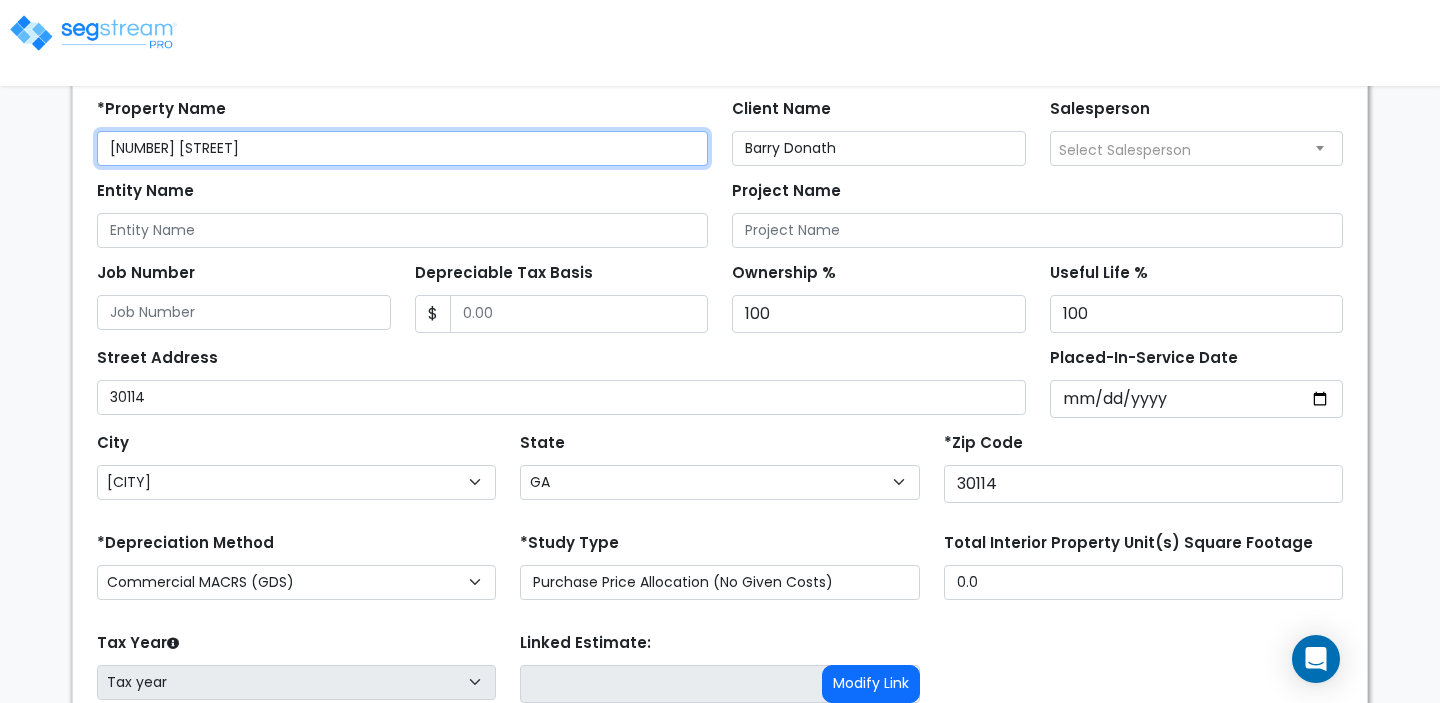 drag, startPoint x: 240, startPoint y: 153, endPoint x: 115, endPoint y: 152, distance: 125.004 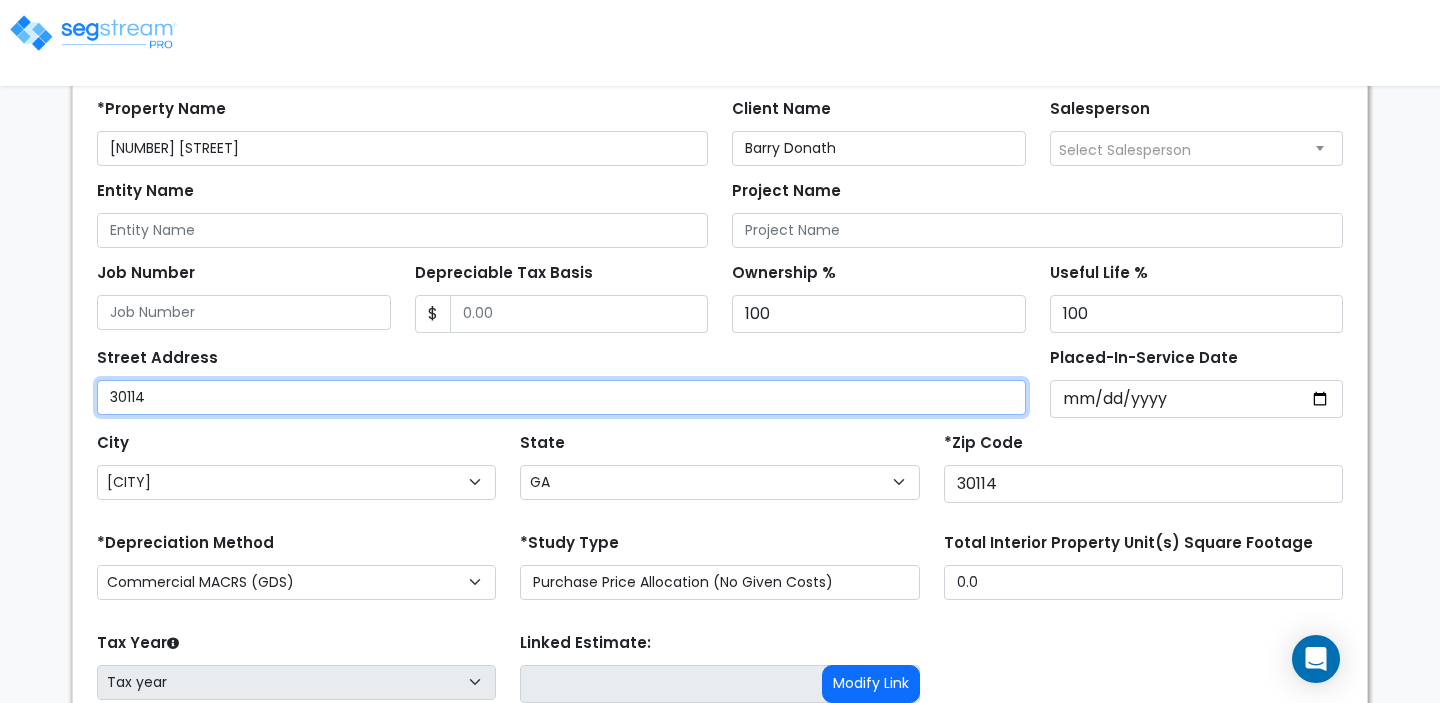 click on "30114" at bounding box center (561, 397) 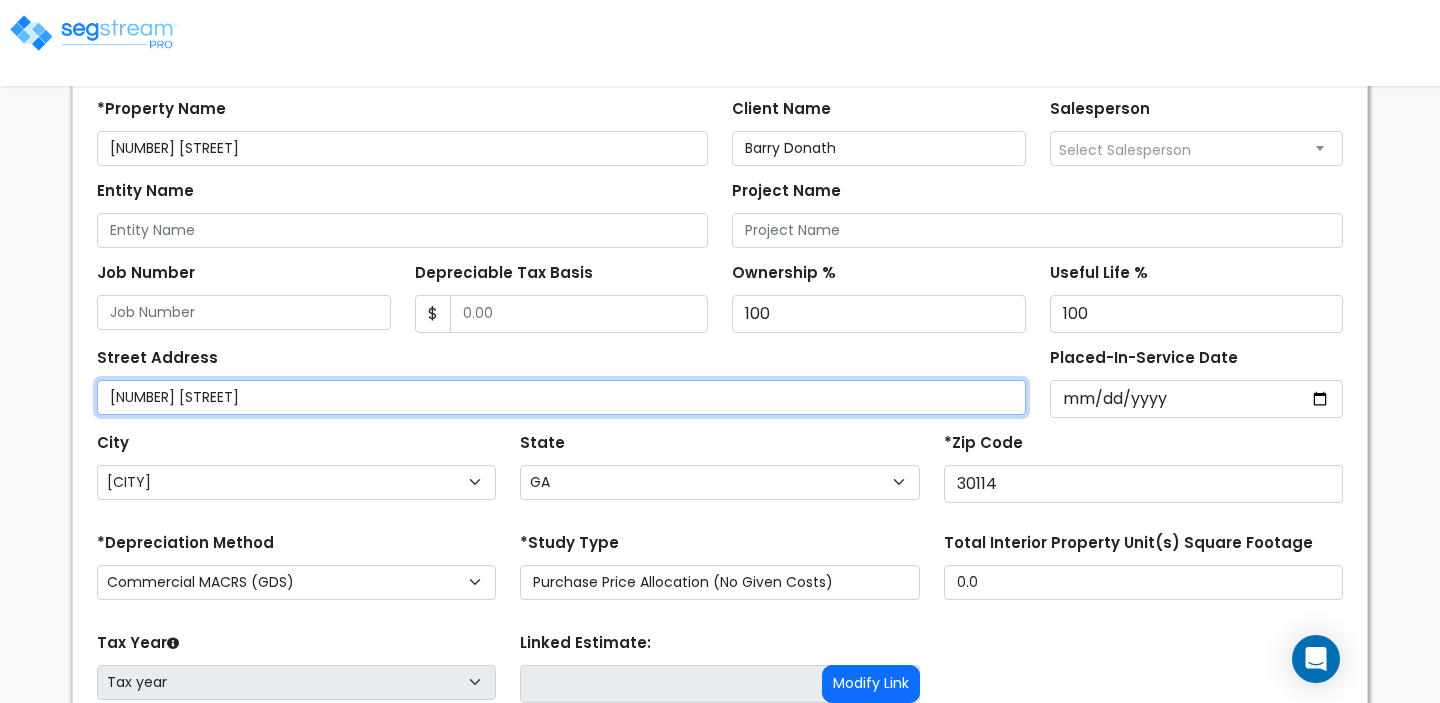 type on "[NUMBER] [STREET]" 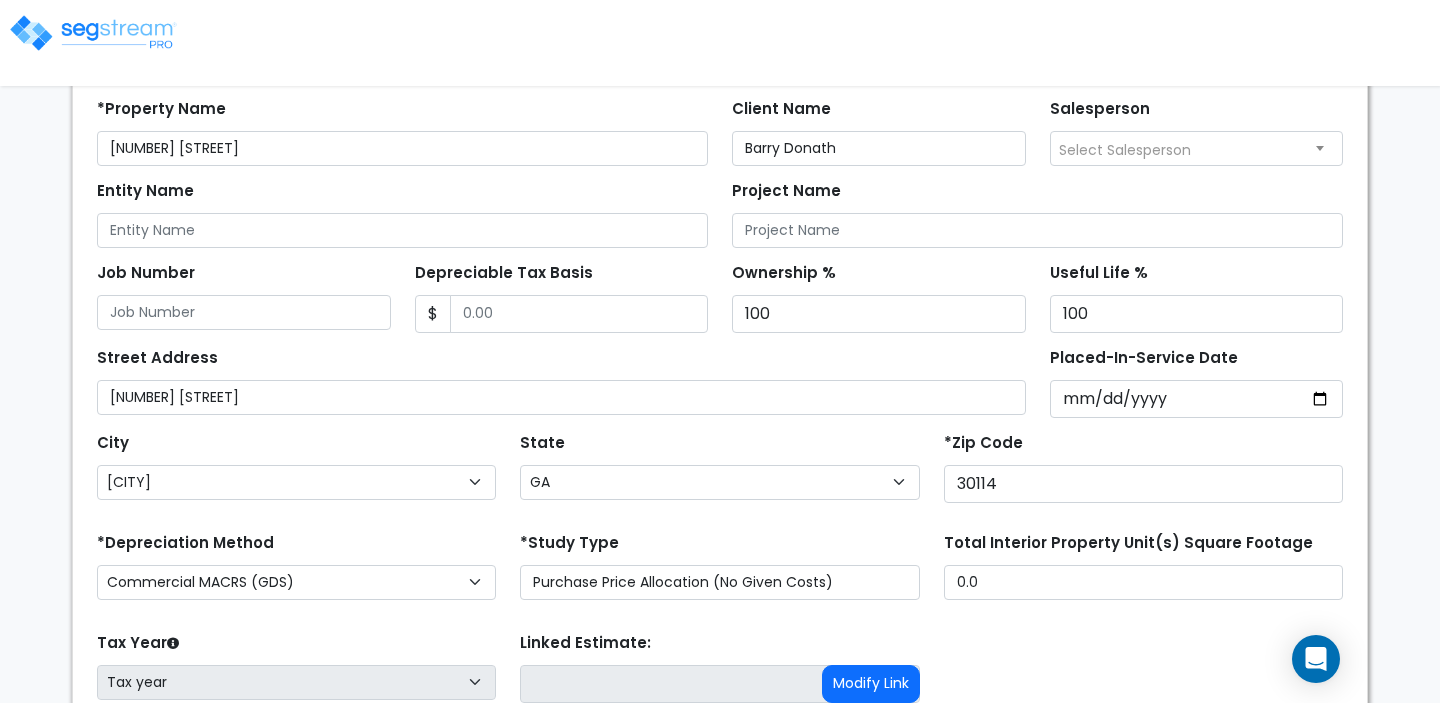 click on "Street Address
[NUMBER] [STREET]" at bounding box center [561, 379] 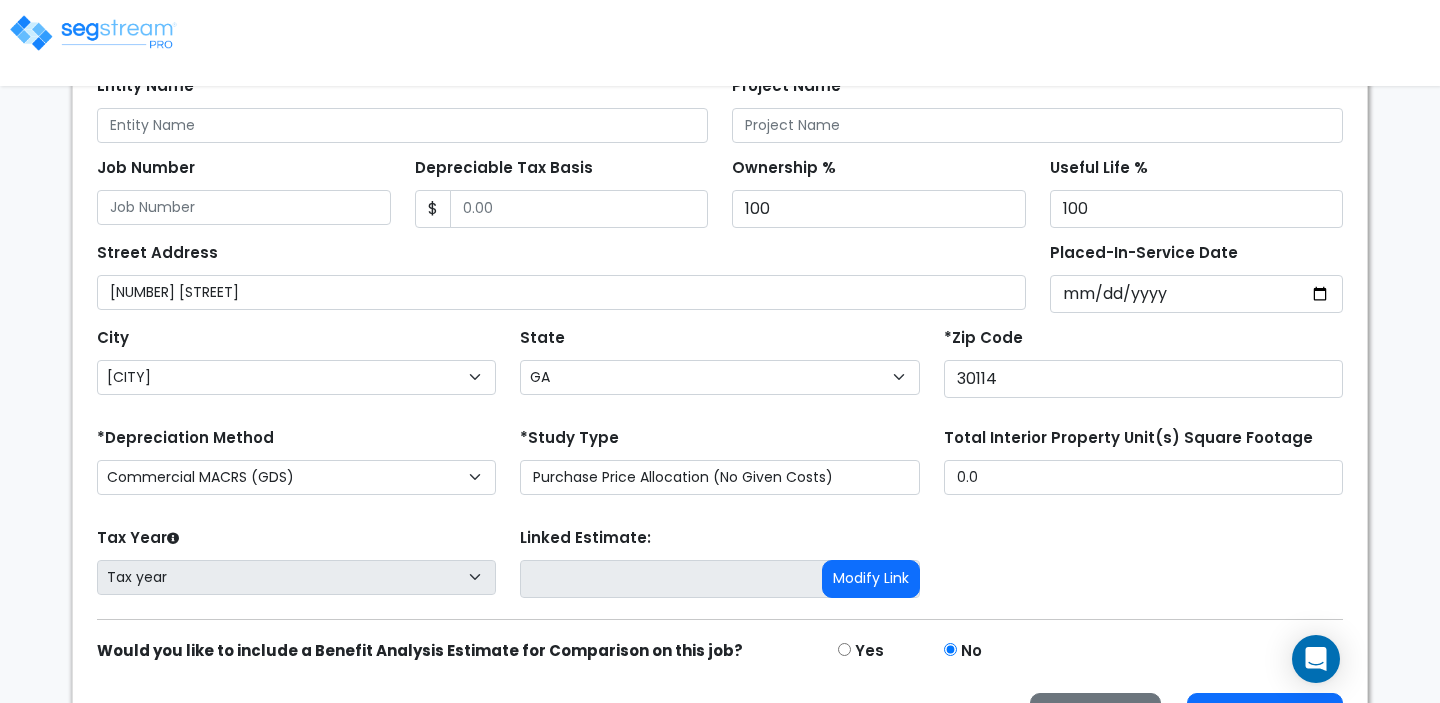 scroll, scrollTop: 357, scrollLeft: 0, axis: vertical 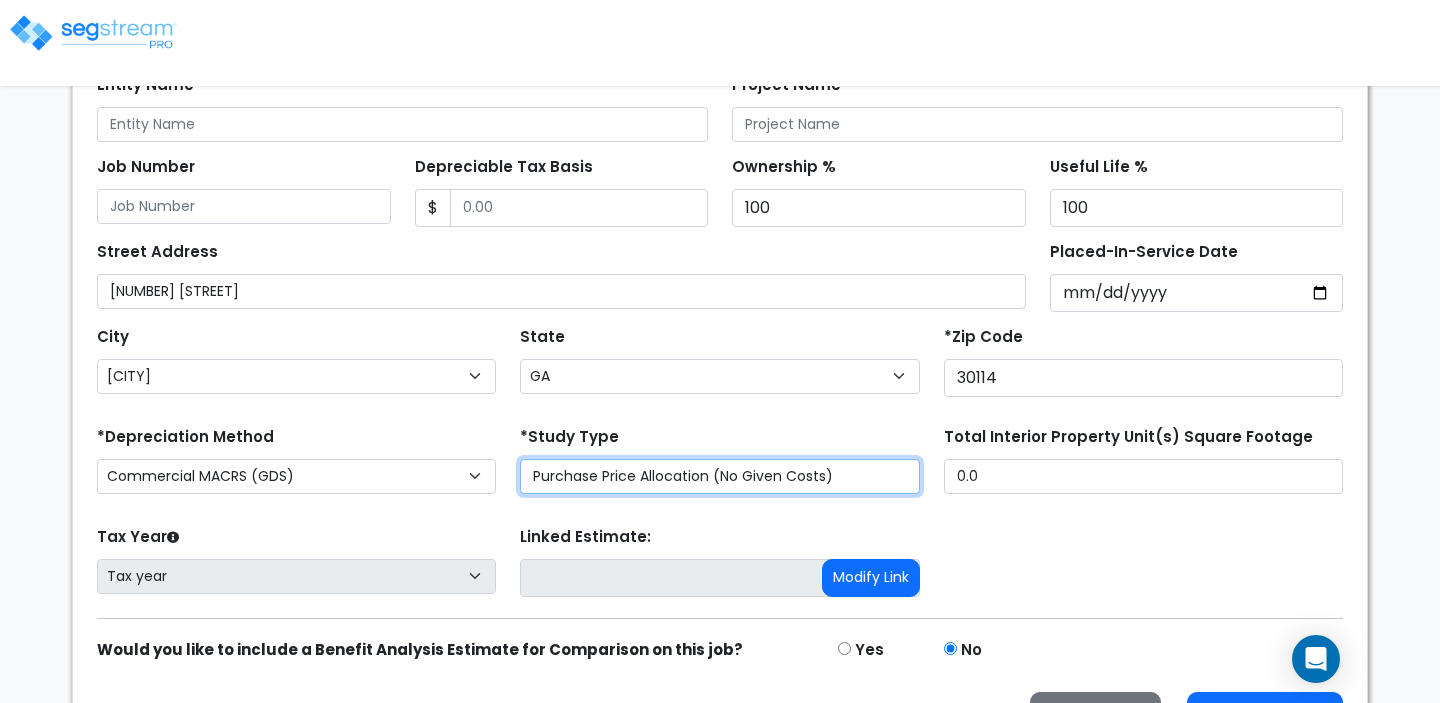 click on "Purchase Price Allocation (No Given Costs)
New Construction / Reno / TI's (Given Costs)" at bounding box center (719, 476) 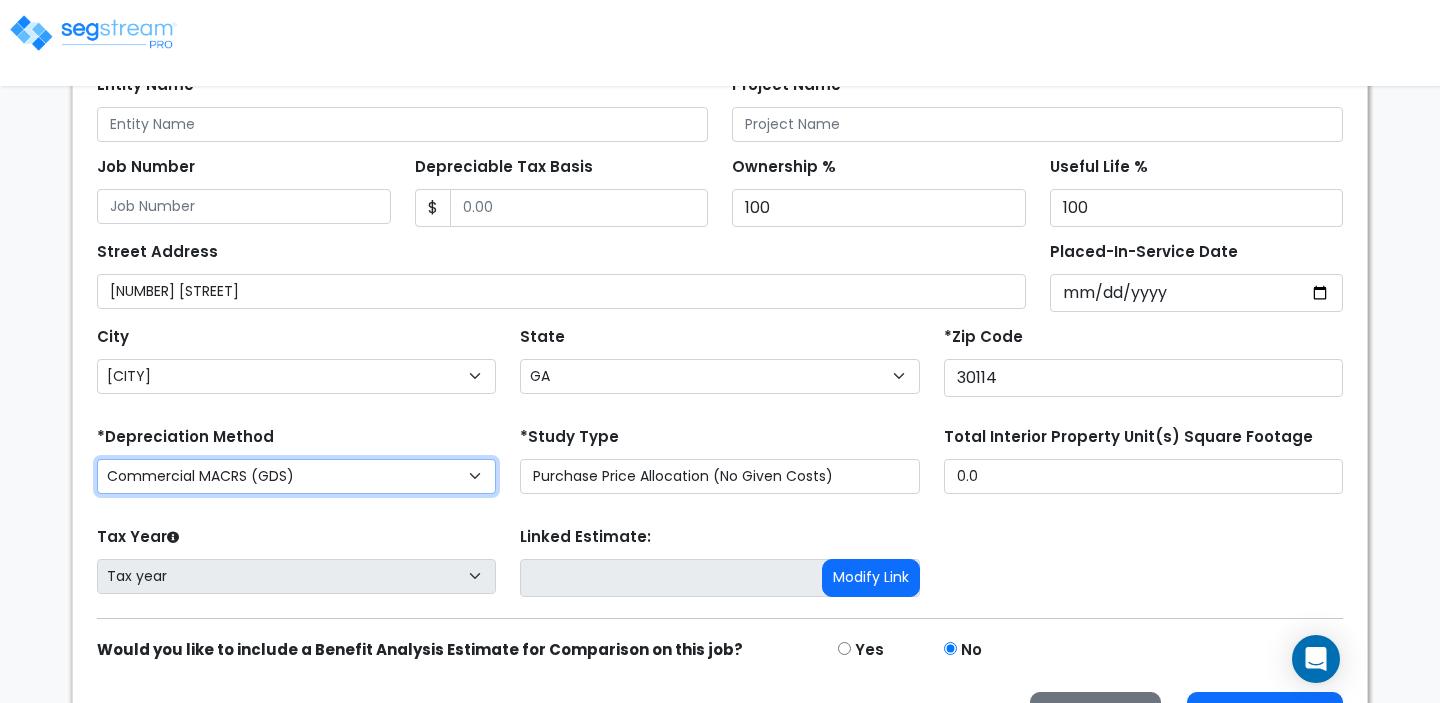 click on "Commercial MACRS (GDS)
Residential Rental MACRS (GDS)
Commercial MACRS (GDS) +QIP" at bounding box center [296, 476] 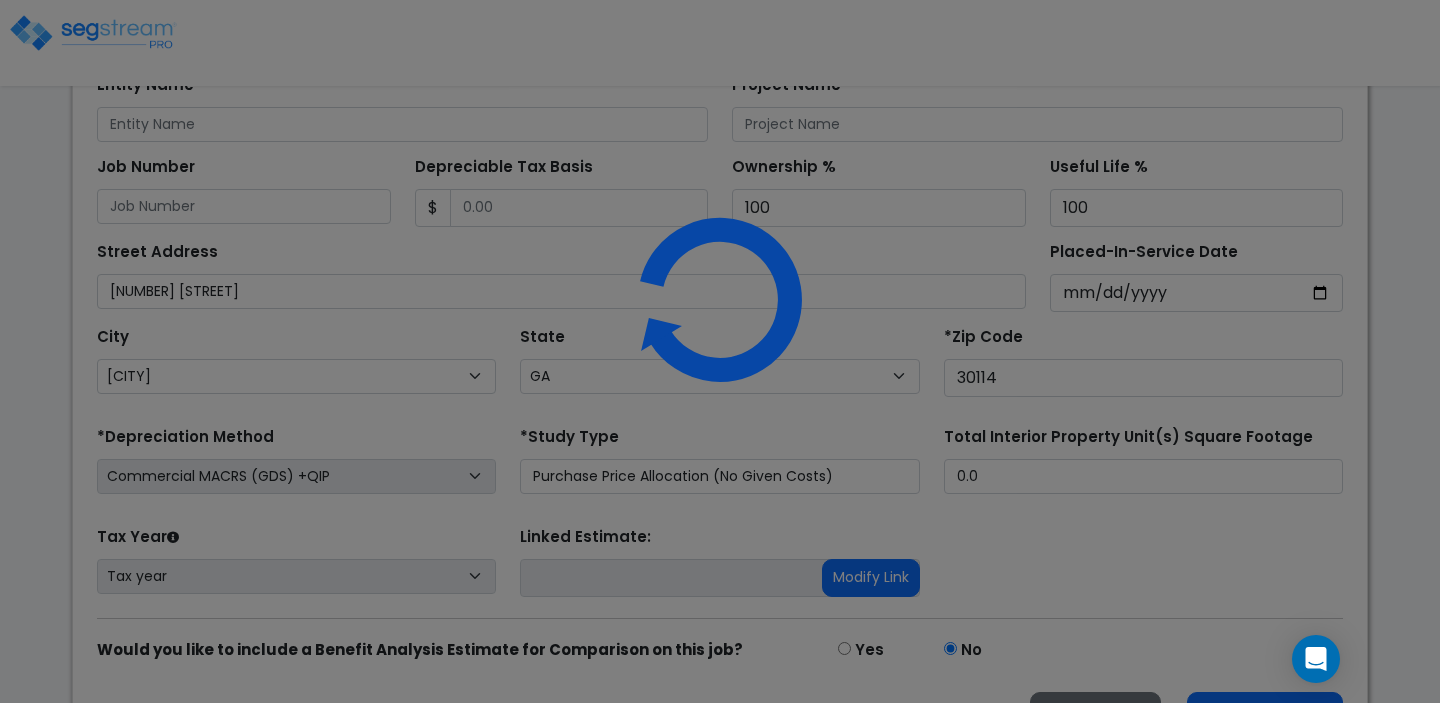 click on "Barry [LAST] > 2024 > Add Property" at bounding box center (720, 245) 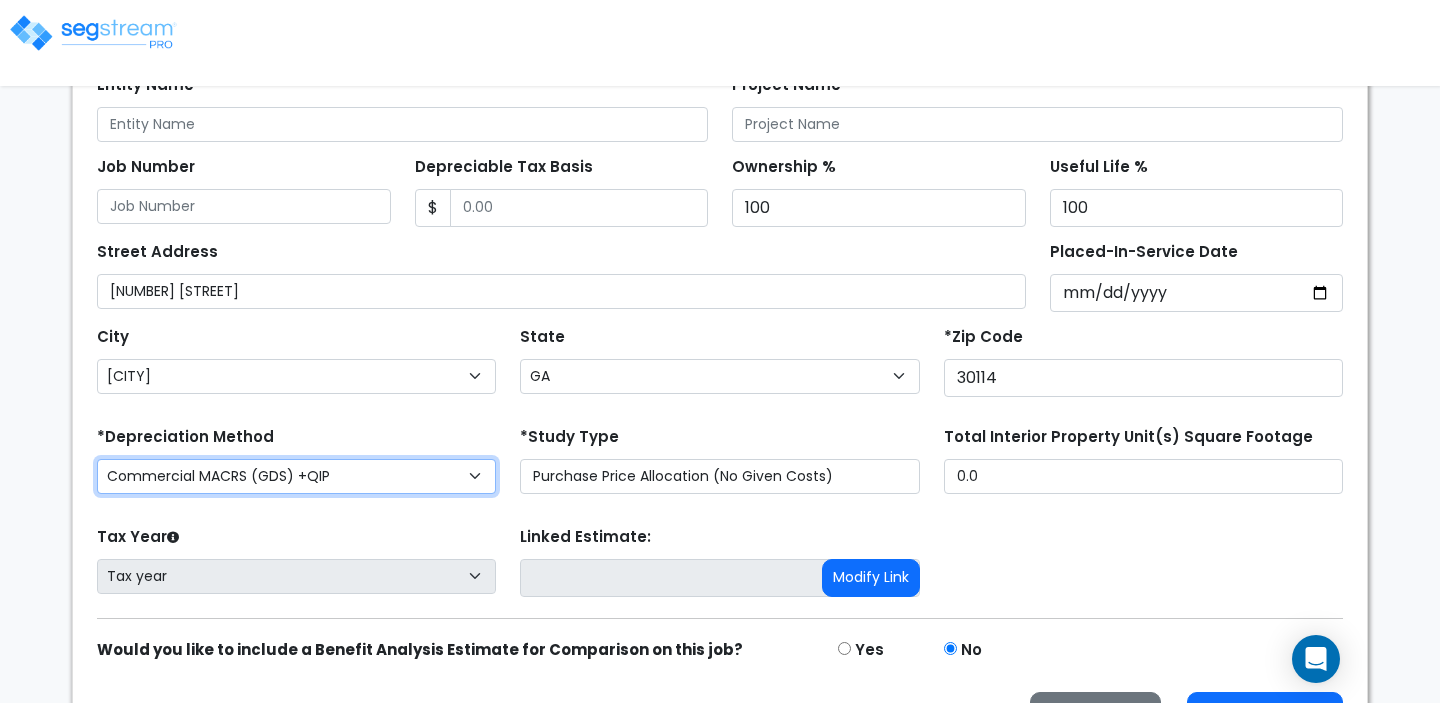 click on "Commercial MACRS (GDS)
Residential Rental MACRS (GDS)
Commercial MACRS (GDS) +QIP" at bounding box center [296, 476] 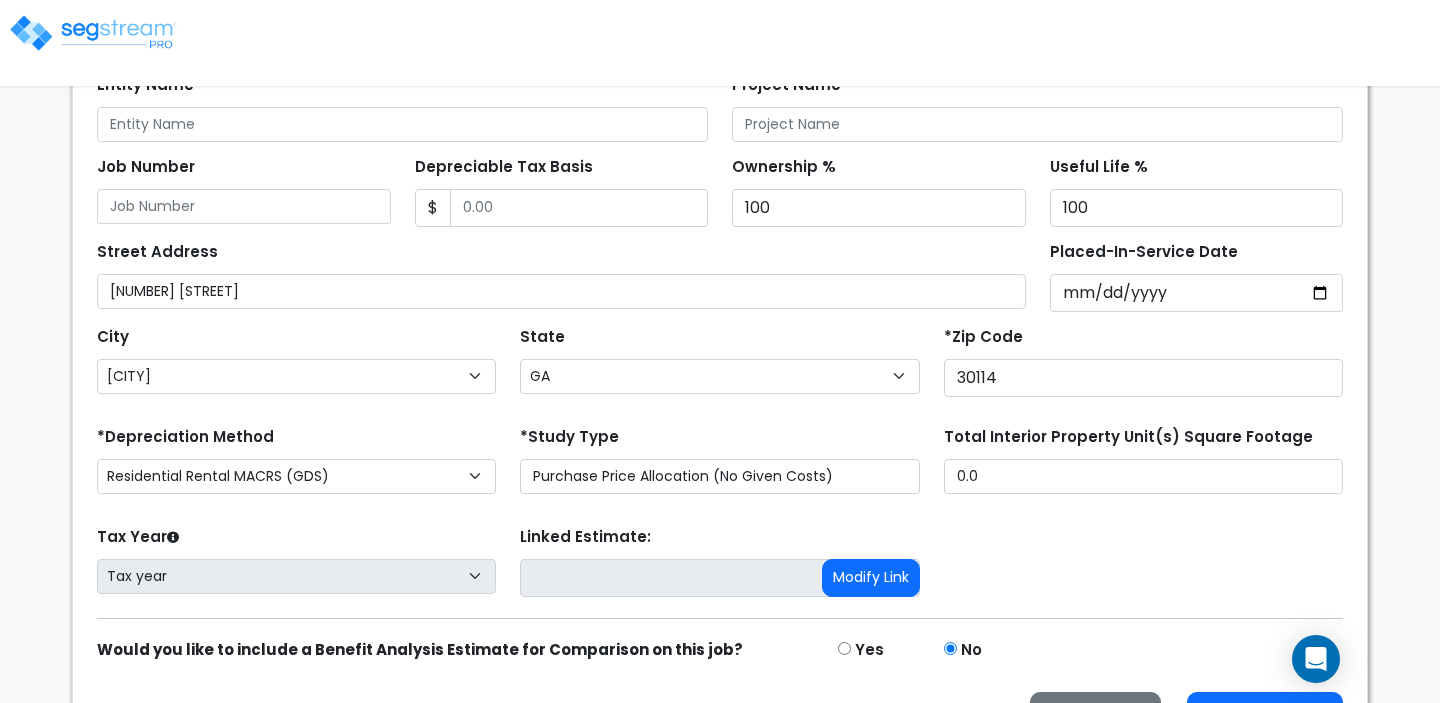 scroll, scrollTop: 413, scrollLeft: 0, axis: vertical 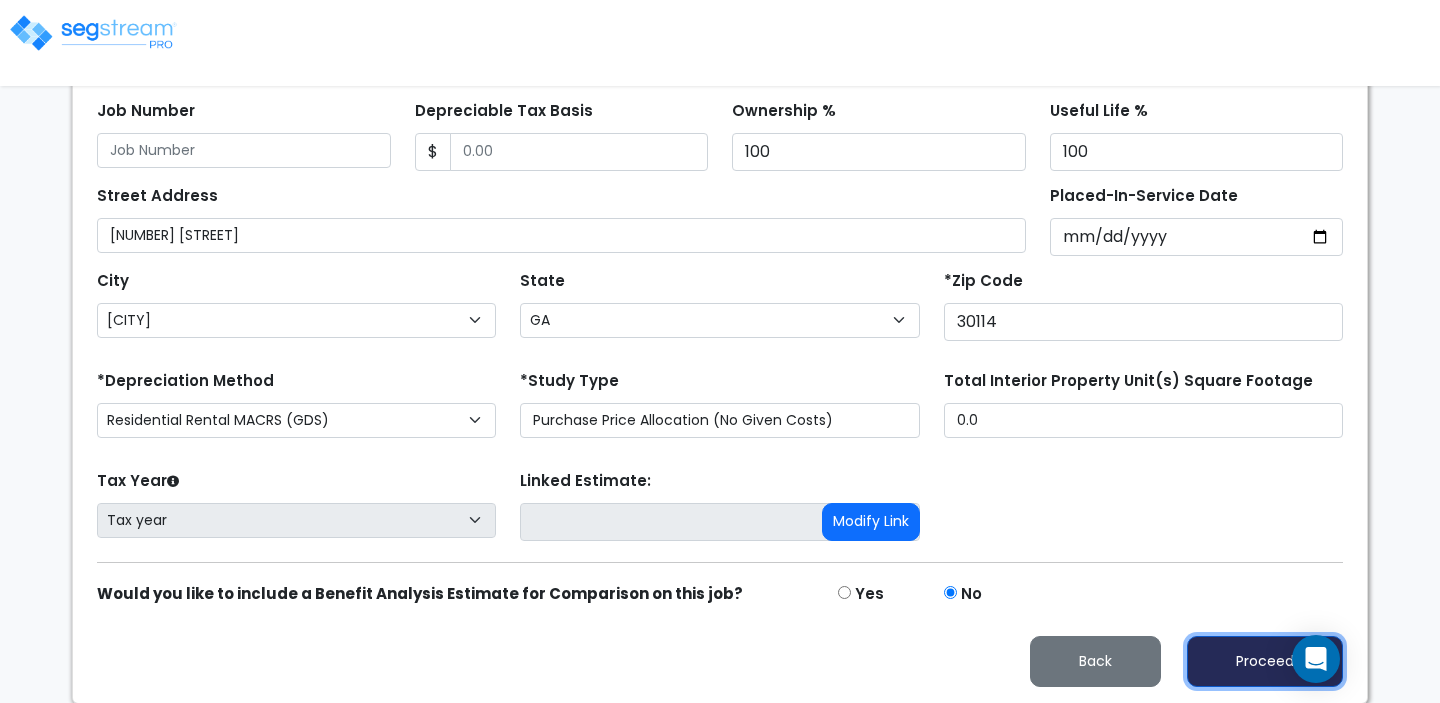 click on "Proceed" at bounding box center [1265, 661] 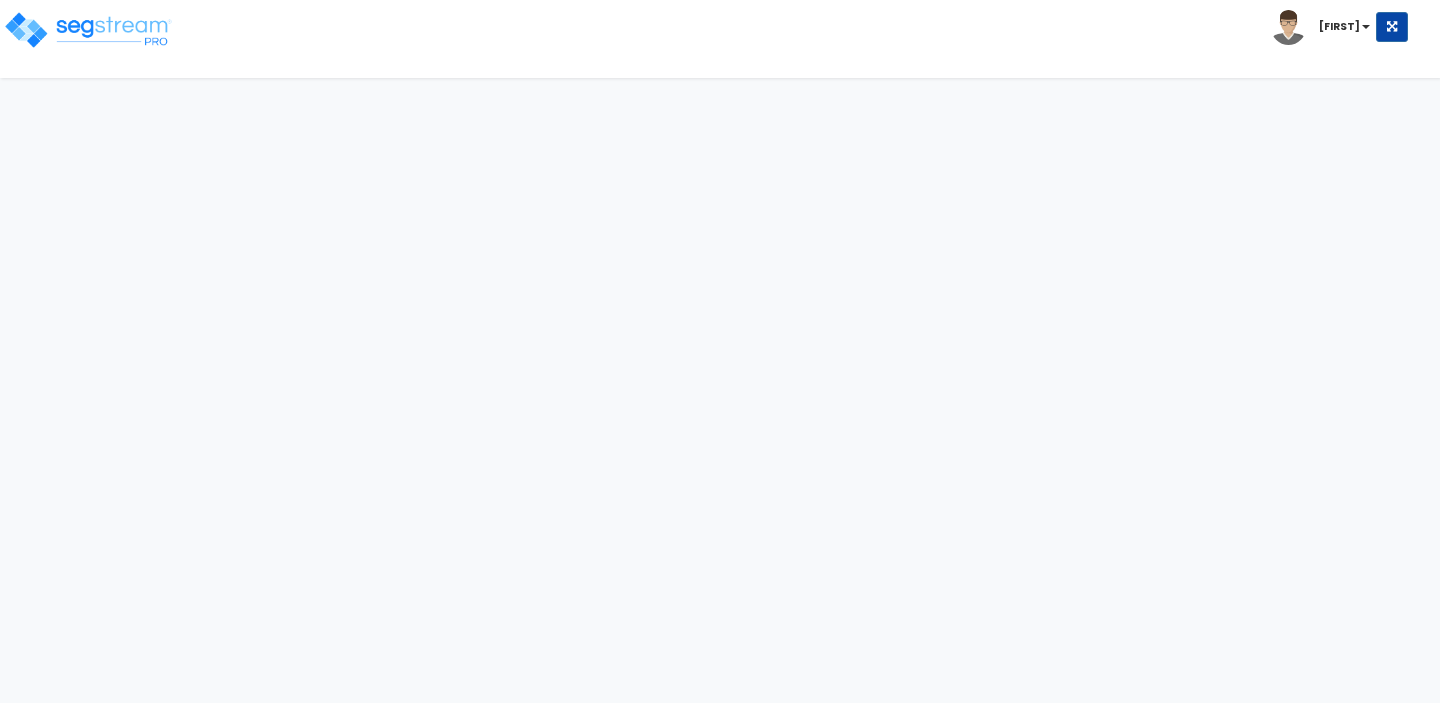 scroll, scrollTop: 0, scrollLeft: 0, axis: both 